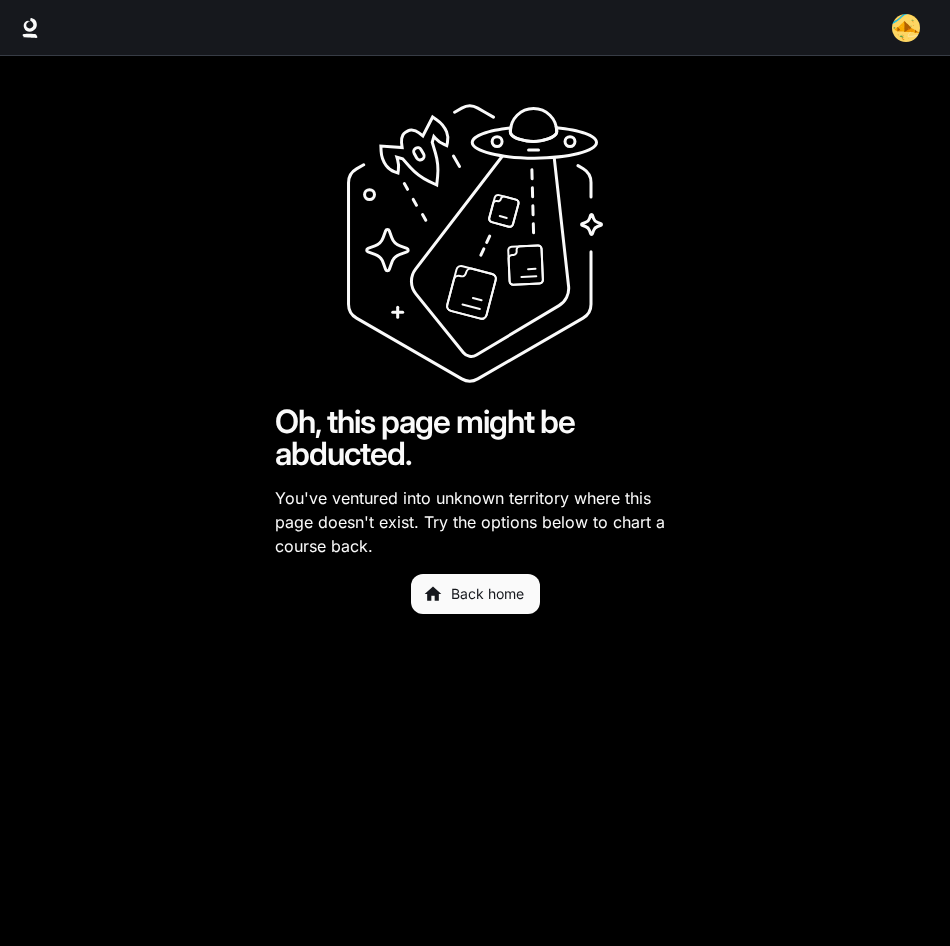 scroll, scrollTop: 0, scrollLeft: 0, axis: both 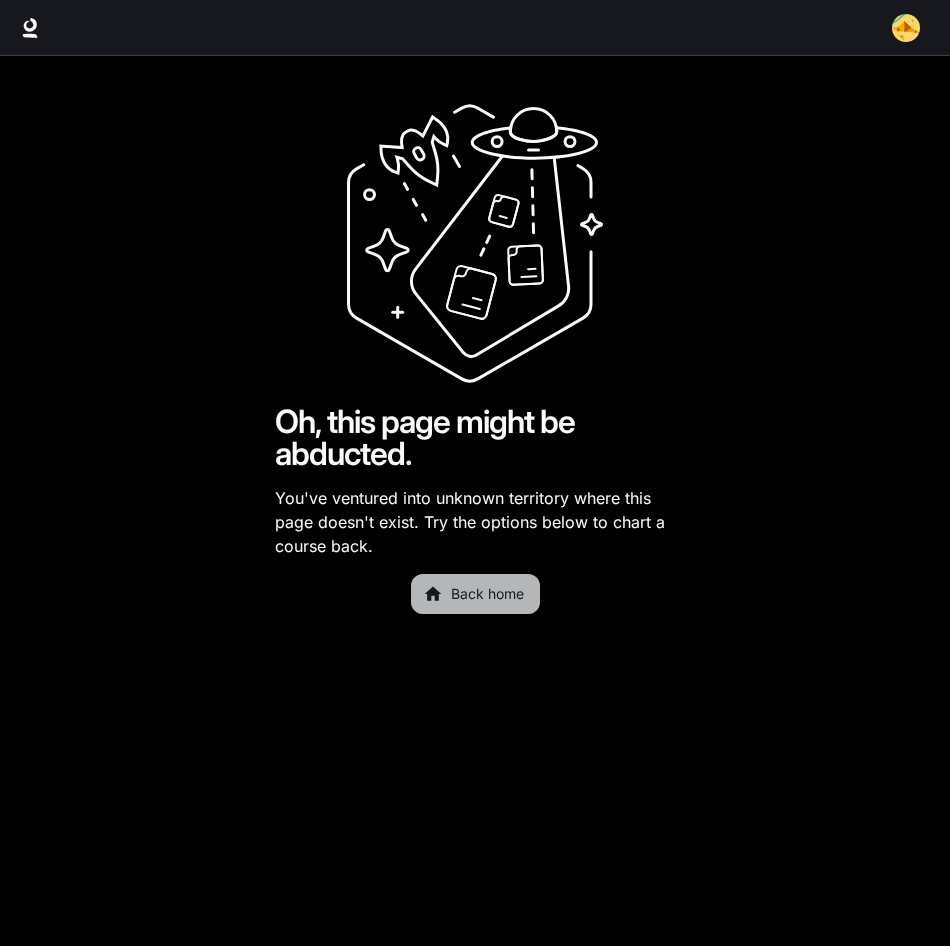 click on "Back home" at bounding box center (475, 594) 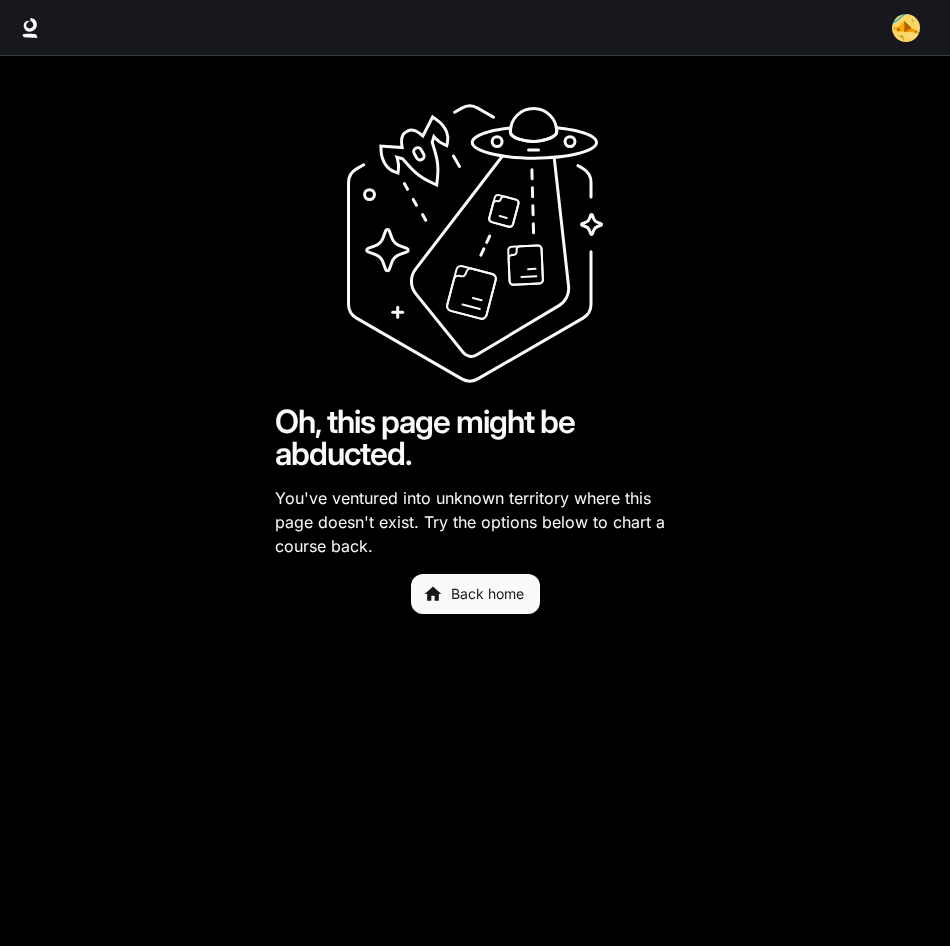 scroll, scrollTop: 0, scrollLeft: 0, axis: both 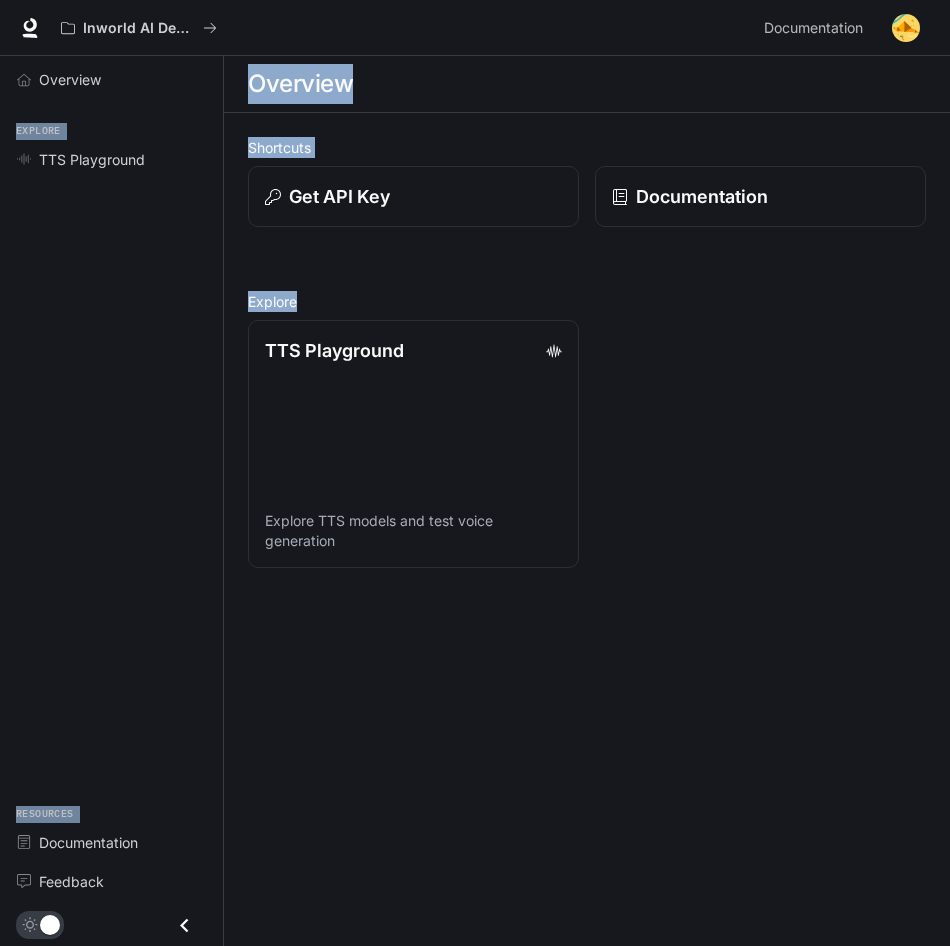 drag, startPoint x: 29, startPoint y: 11, endPoint x: 851, endPoint y: 865, distance: 1185.3269 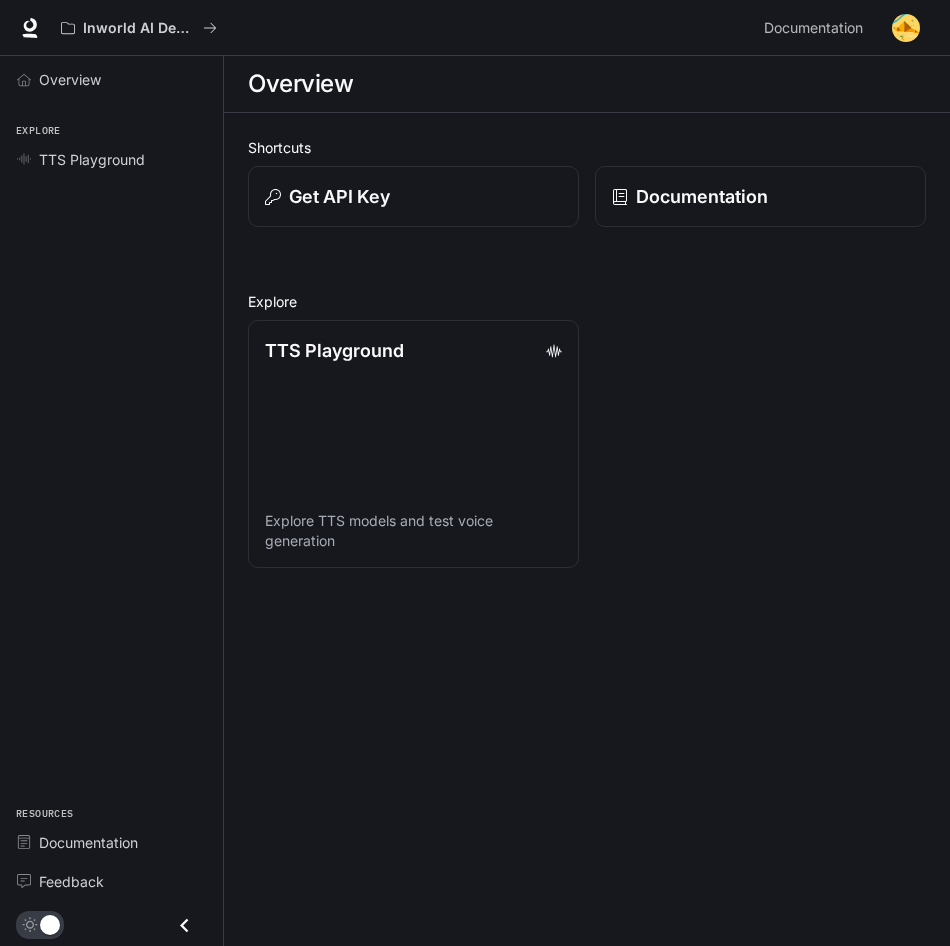 drag, startPoint x: 917, startPoint y: 1, endPoint x: 414, endPoint y: 637, distance: 810.8668 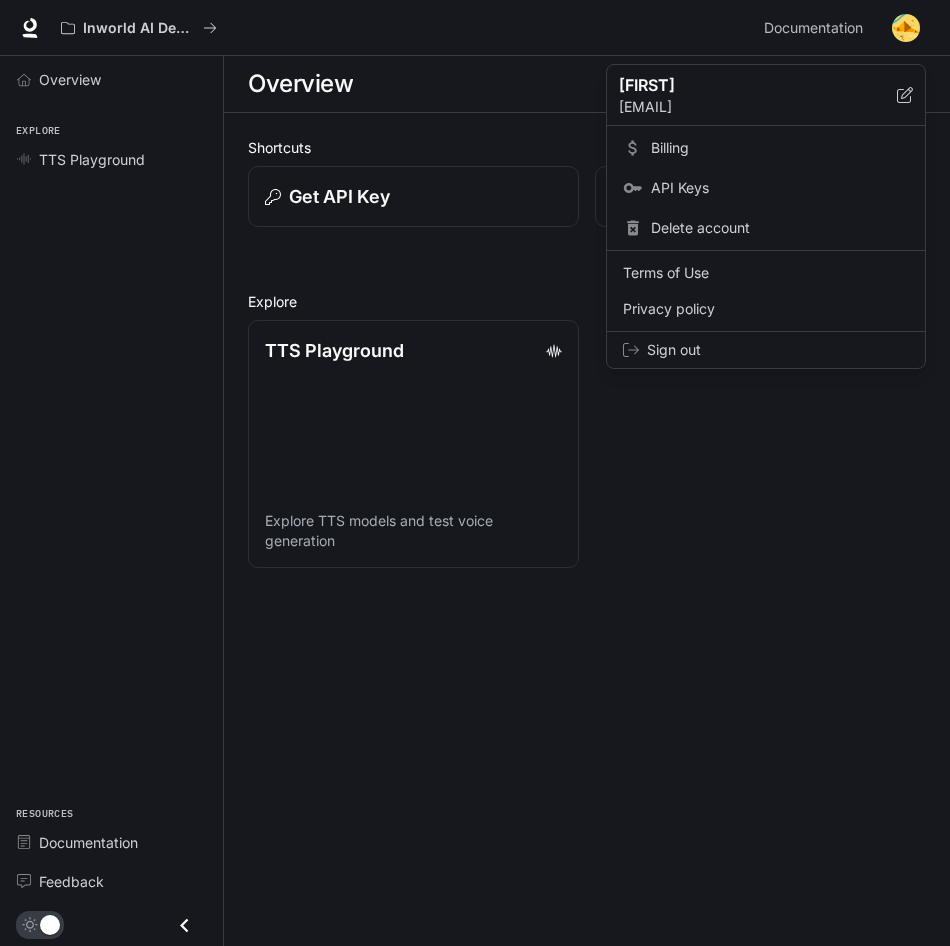 click at bounding box center [475, 473] 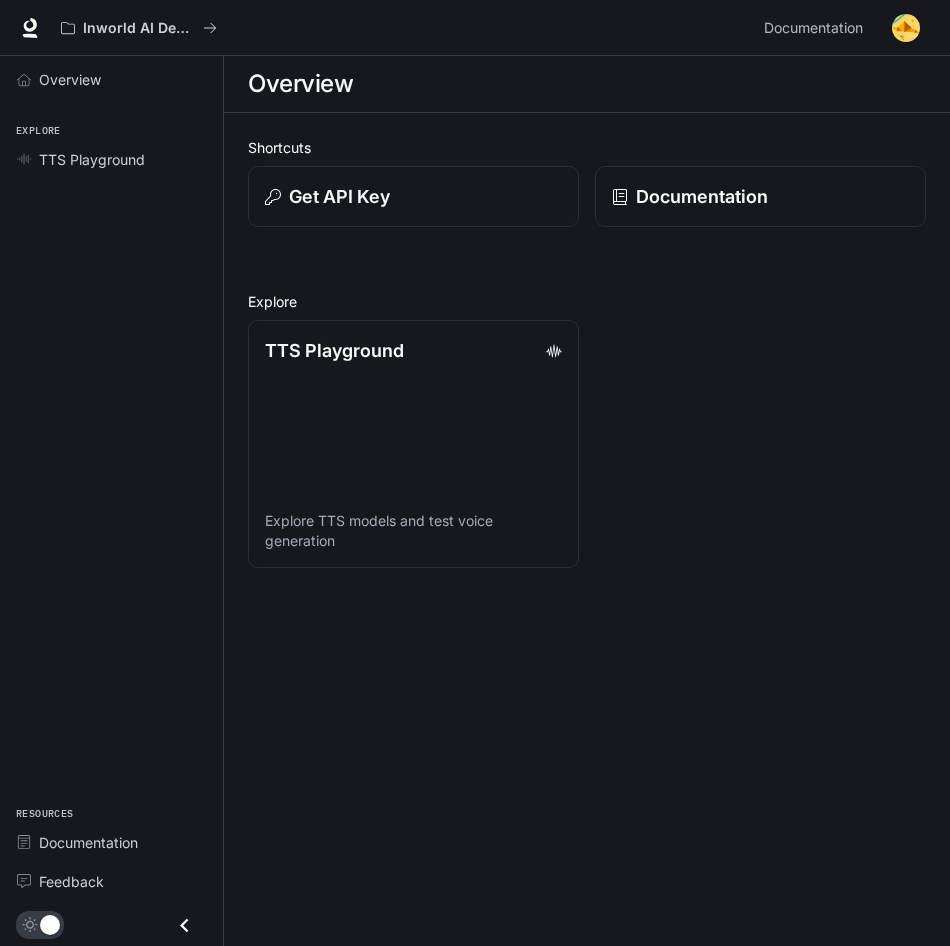 scroll, scrollTop: 0, scrollLeft: 0, axis: both 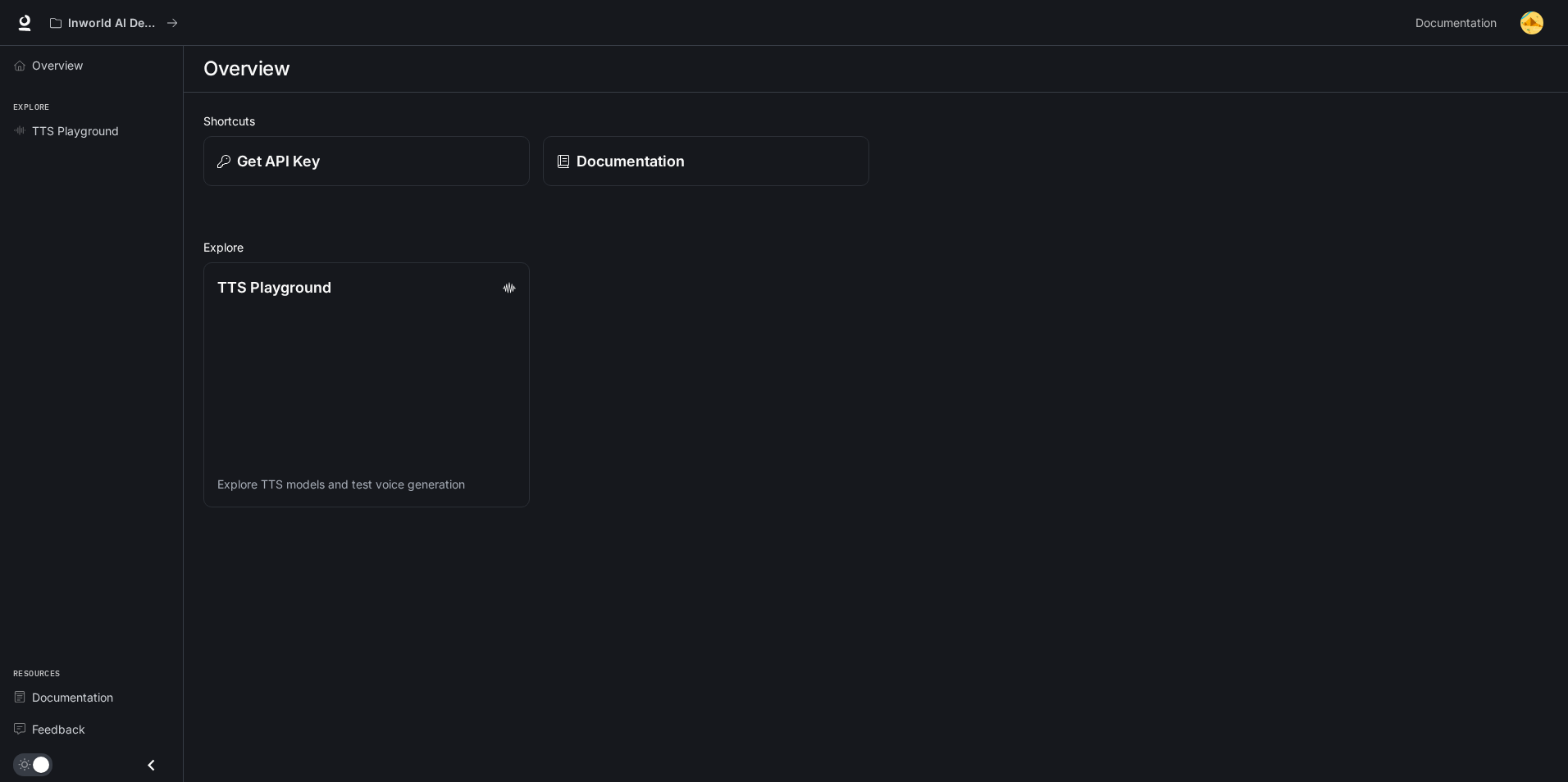click at bounding box center [1532, 23] 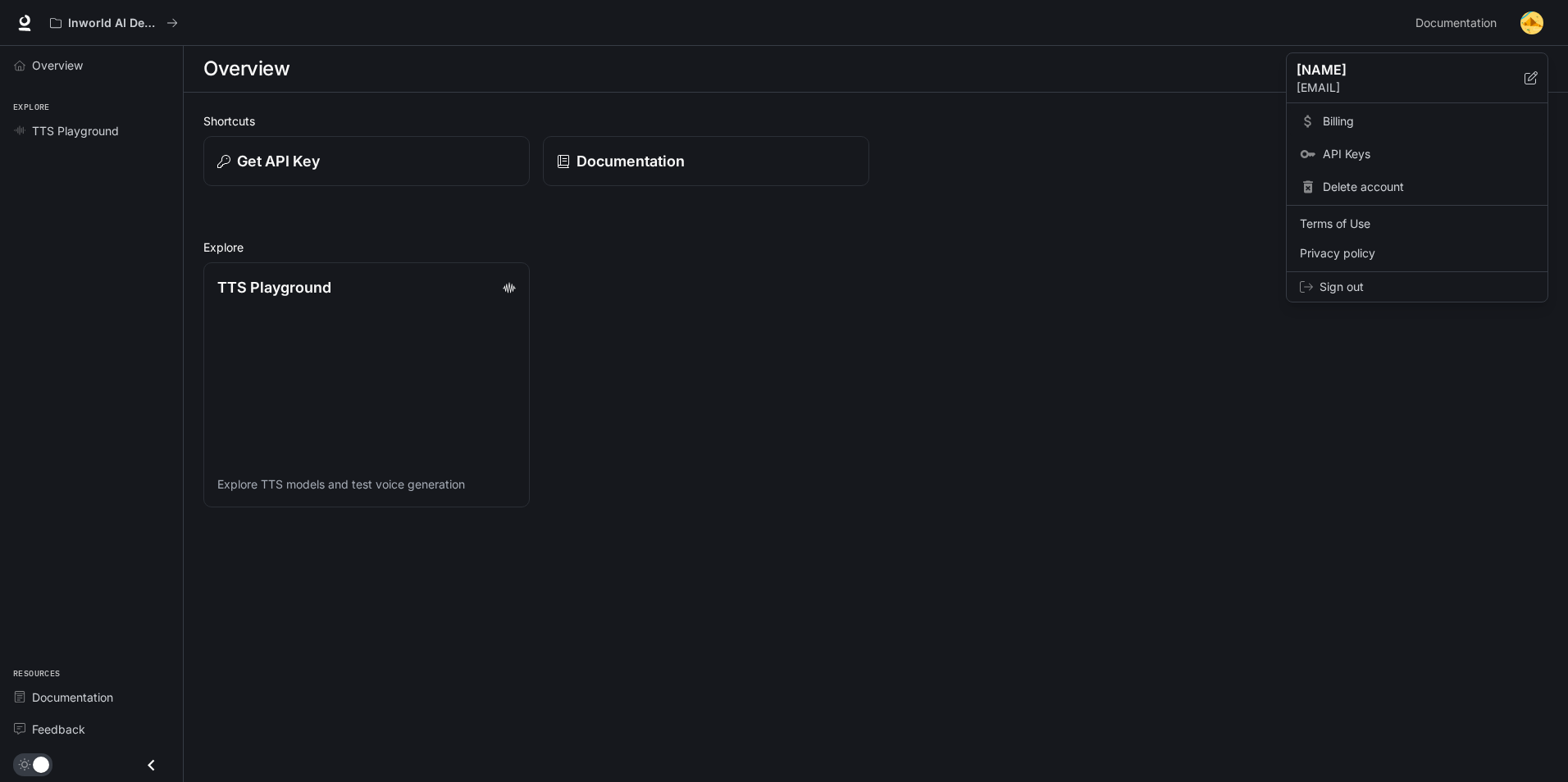 click on "Billing" at bounding box center [1429, 121] 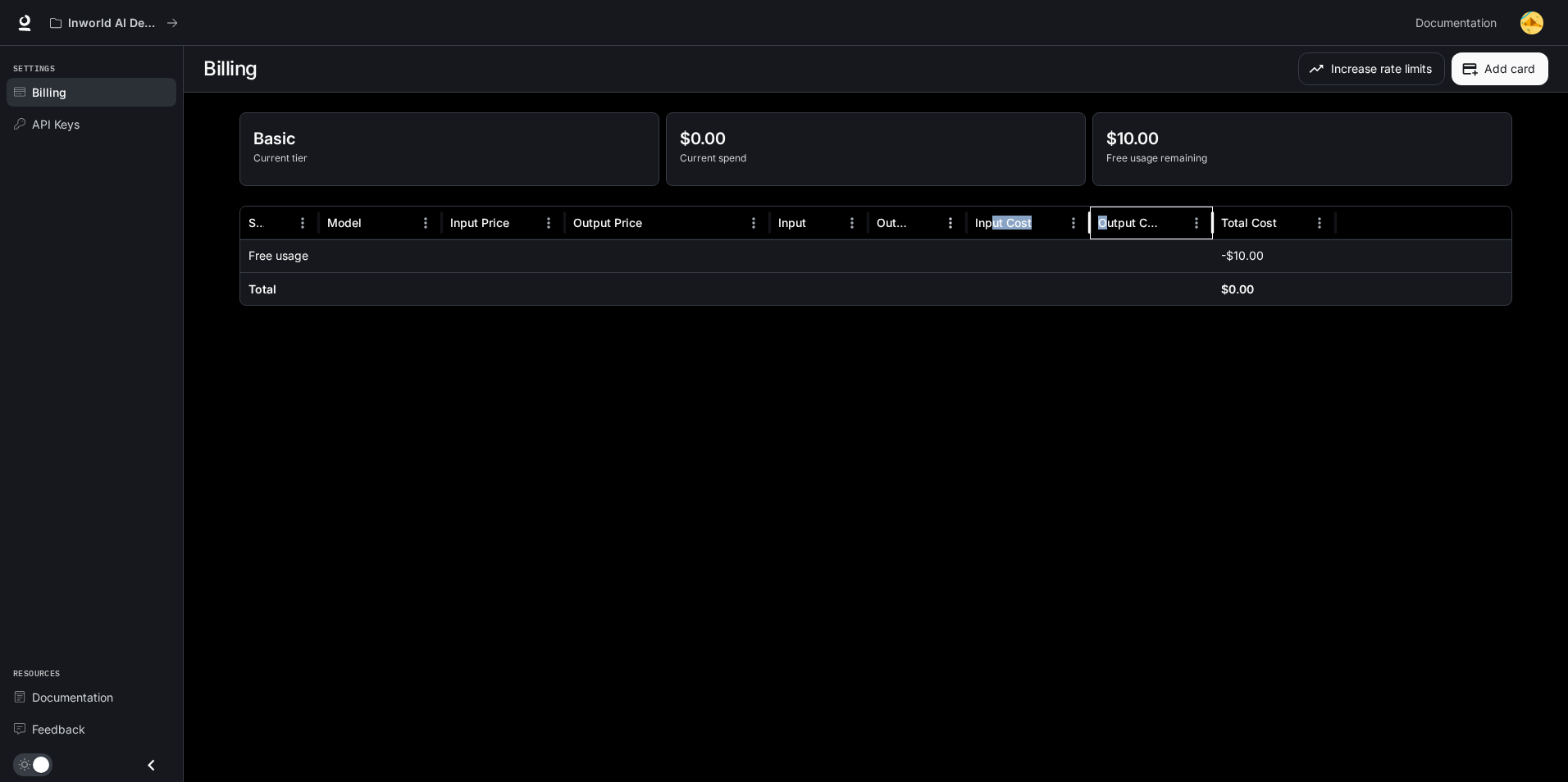 drag, startPoint x: 1092, startPoint y: 217, endPoint x: 962, endPoint y: 217, distance: 130 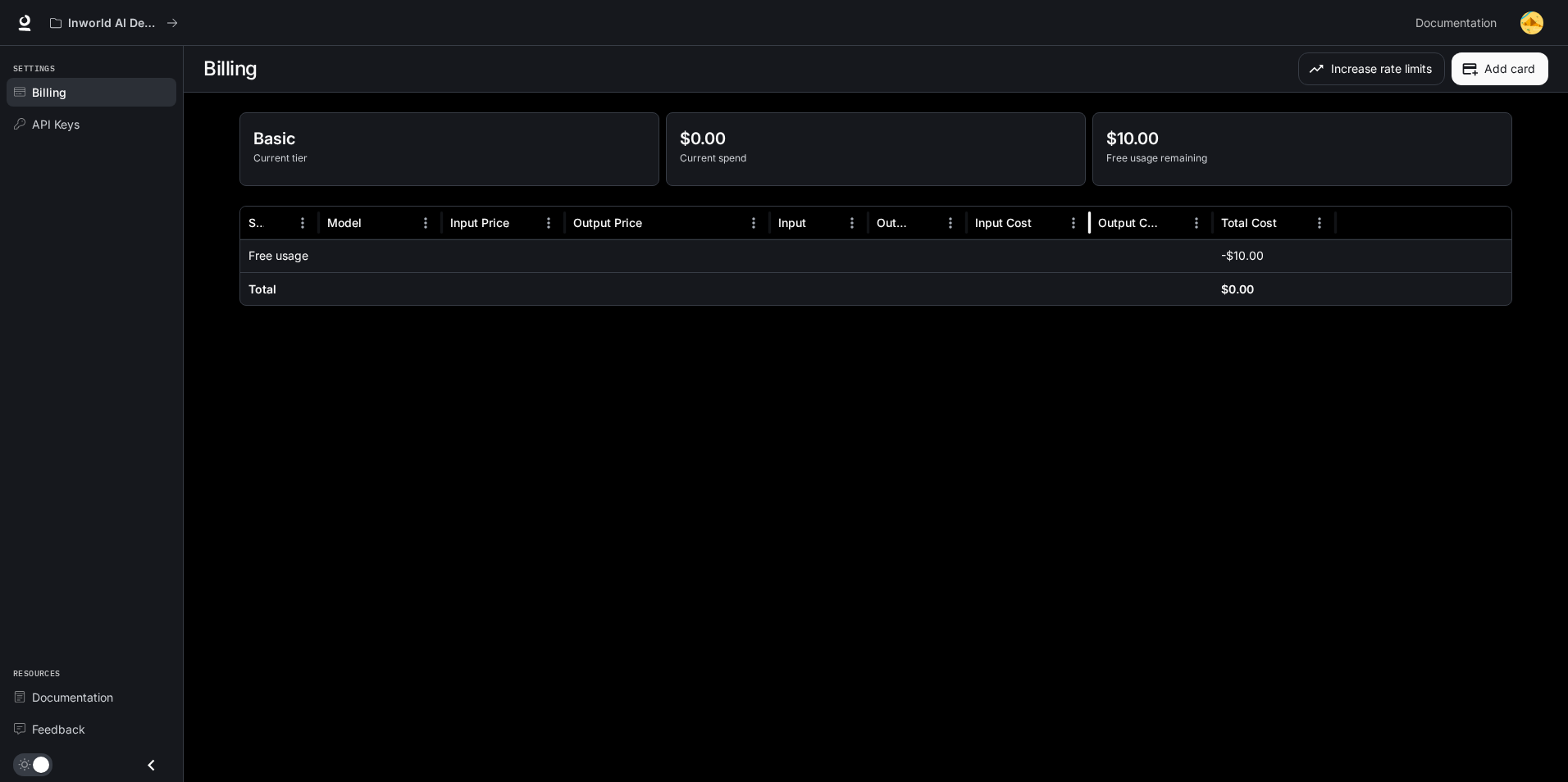 click on "Basic Current tier $0.00 Current spend $10.00 Free usage remaining Service Model Input Price Output Price Input Output Input Cost Output Cost Total Cost Free usage -$10.00 Total $0.00 Rows per page: 100 *** 1–2 of 2" at bounding box center (876, 209) 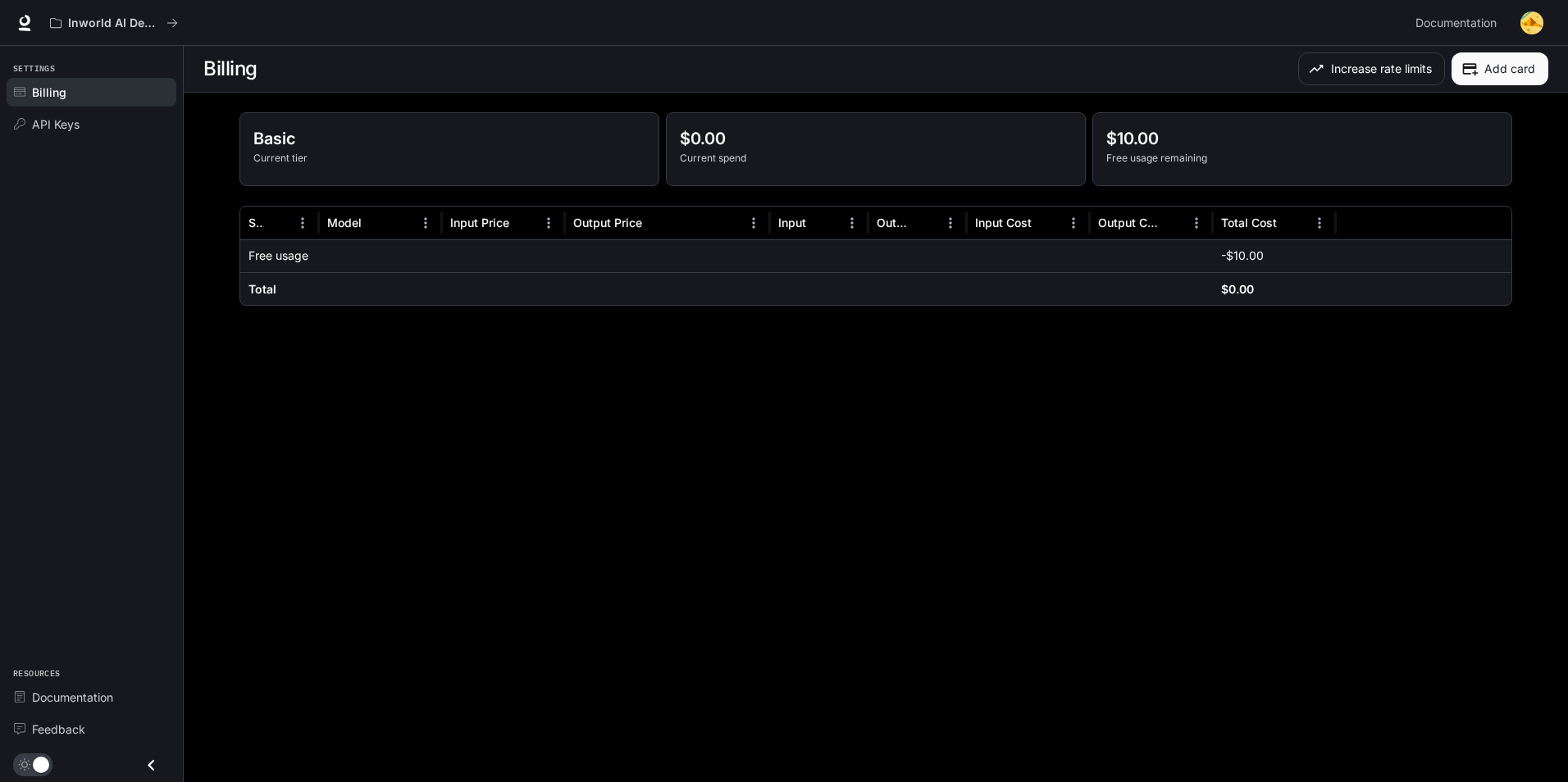 click on "Current tier" at bounding box center (449, 158) 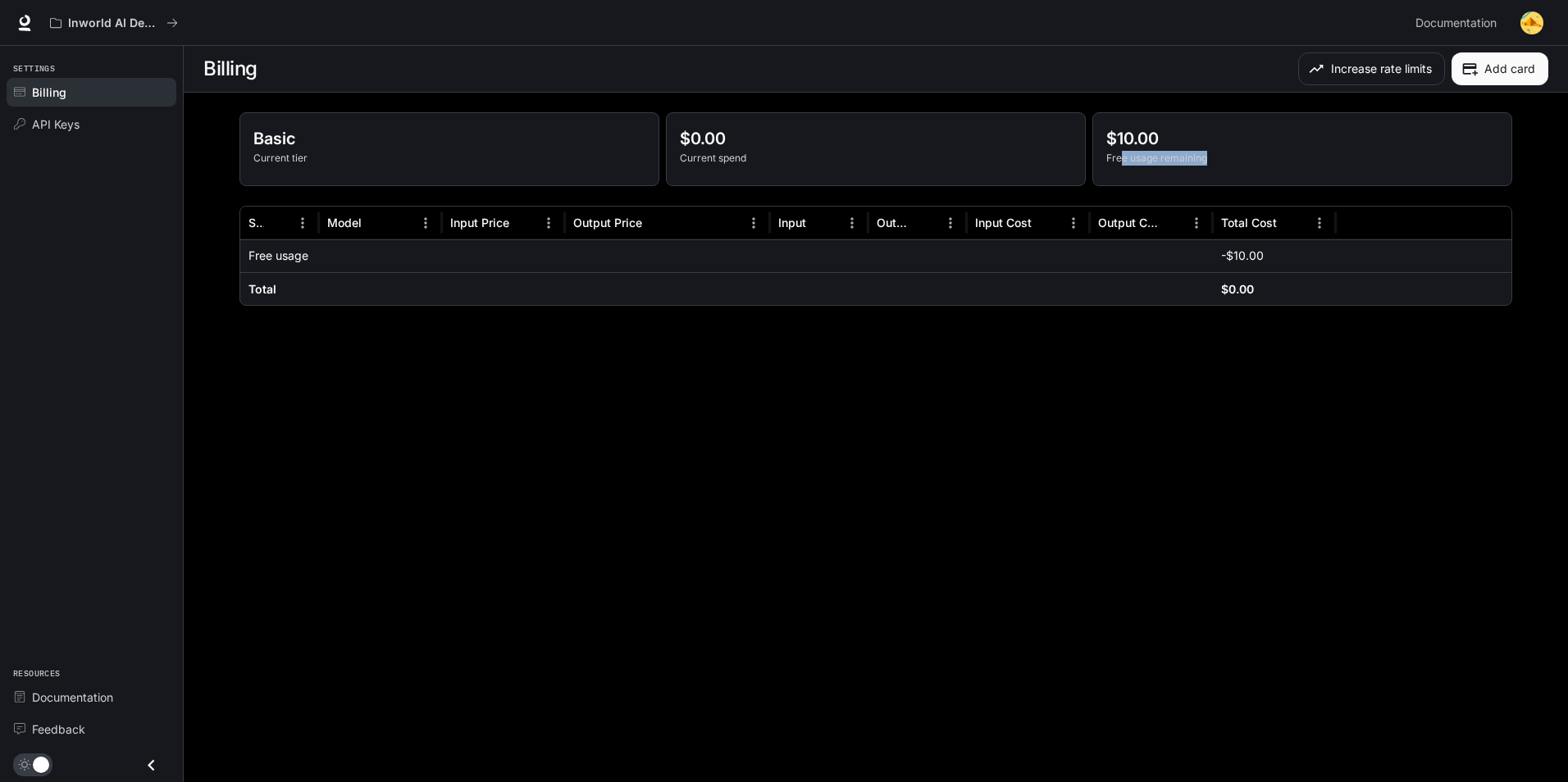 drag, startPoint x: 1205, startPoint y: 169, endPoint x: 1124, endPoint y: 171, distance: 81.02469 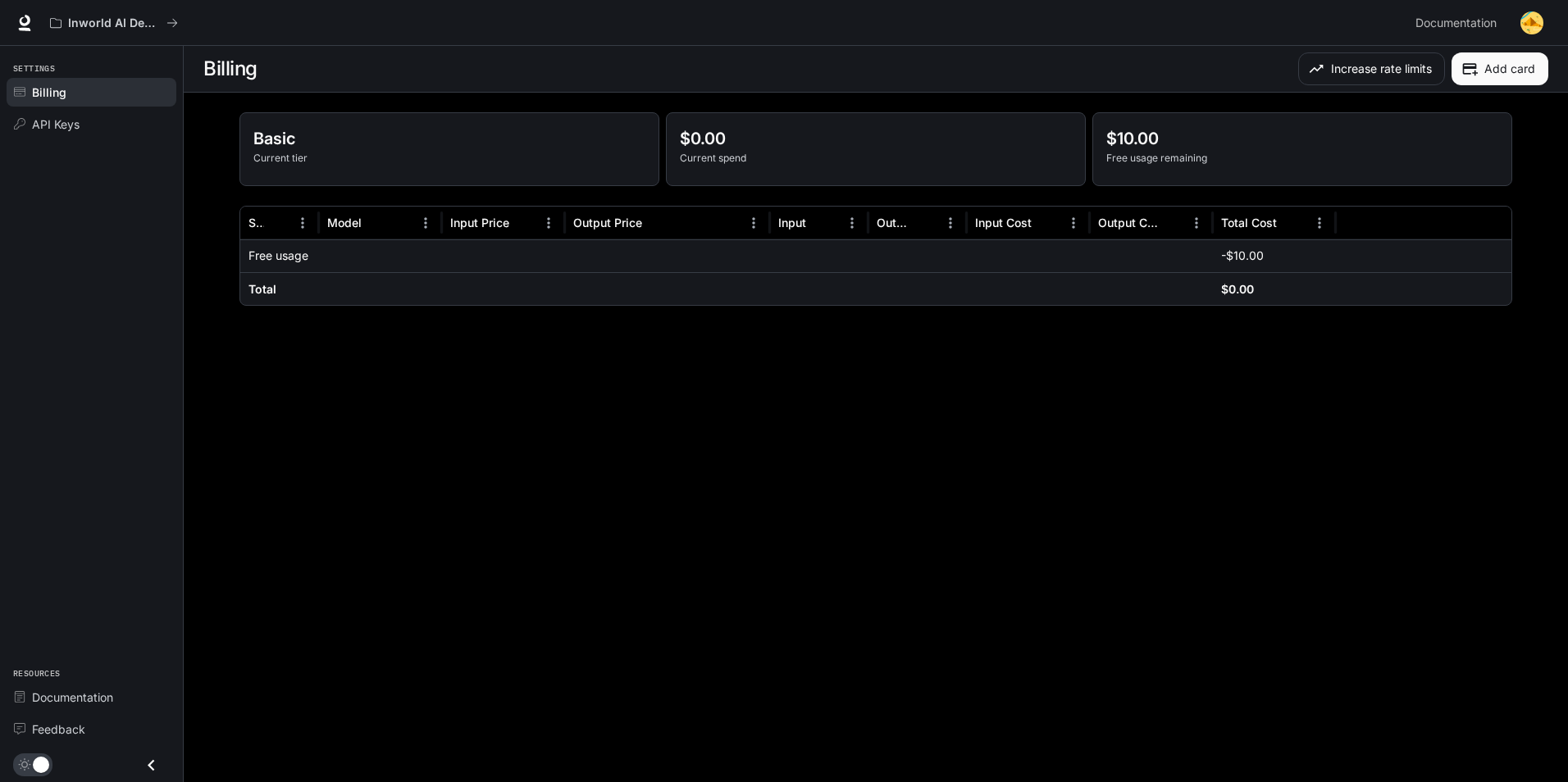 click at bounding box center [1151, 289] 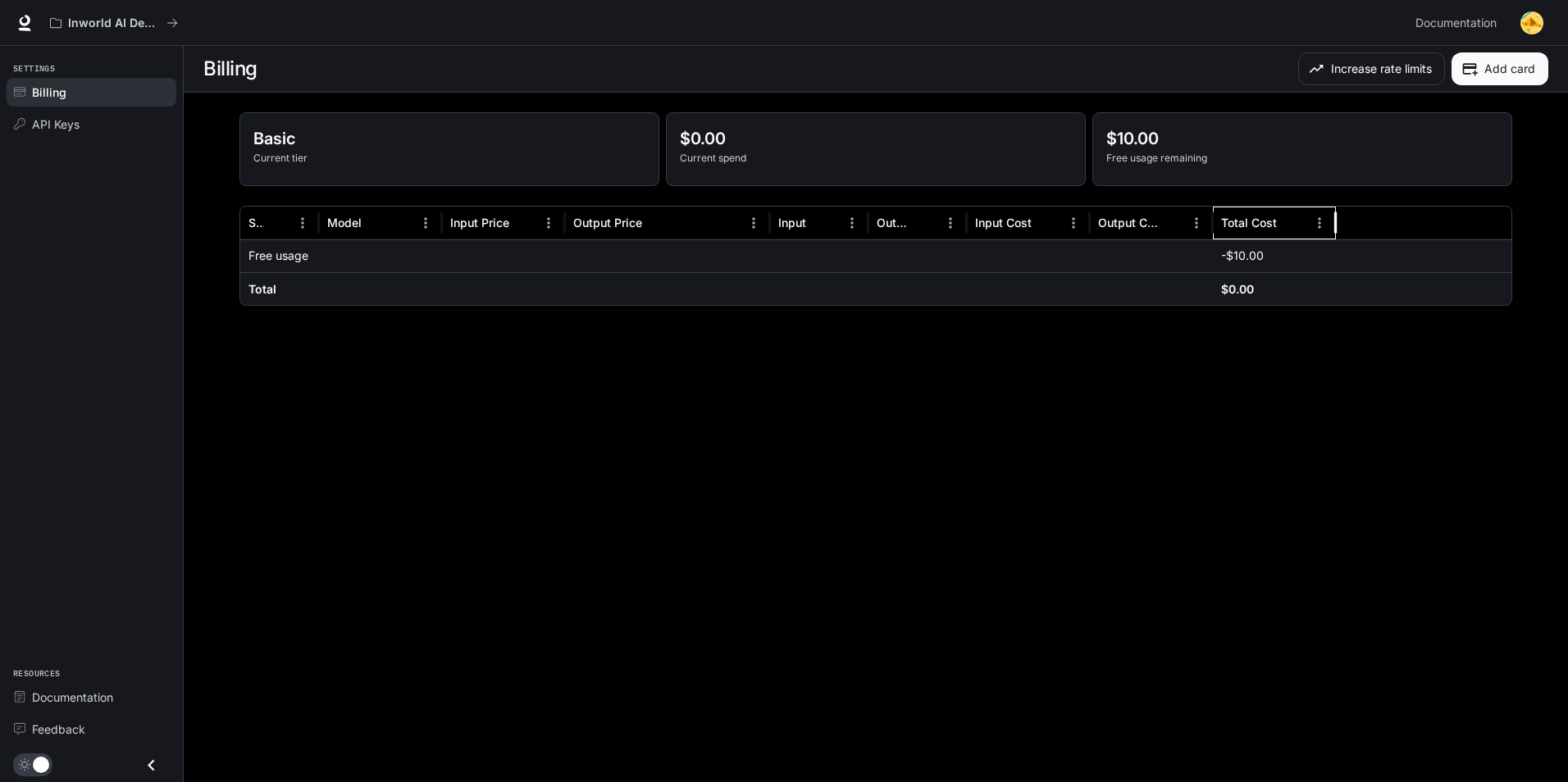 click on "Total Cost" at bounding box center (1249, 222) 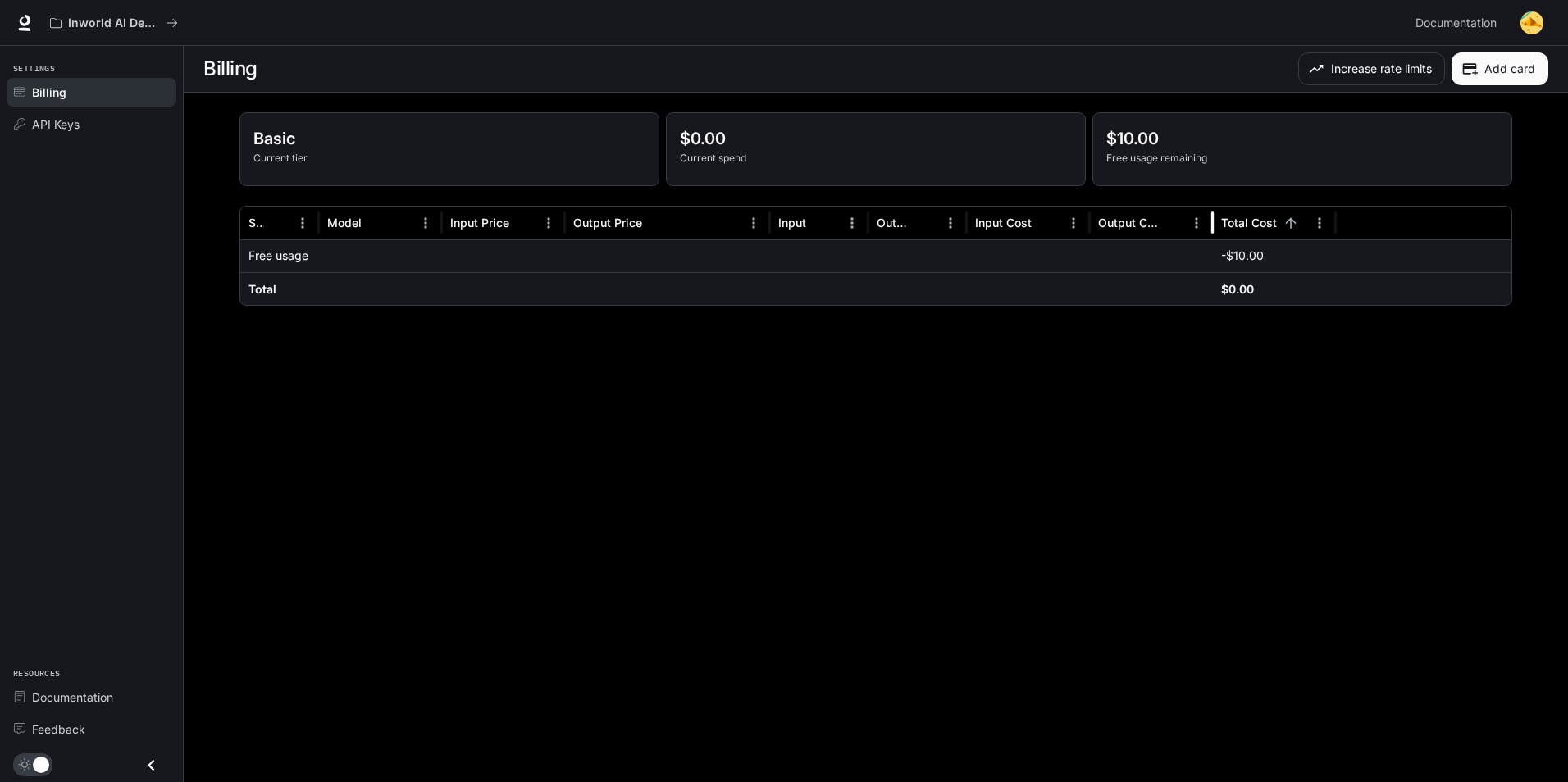click on "$10.00" at bounding box center (1302, 139) 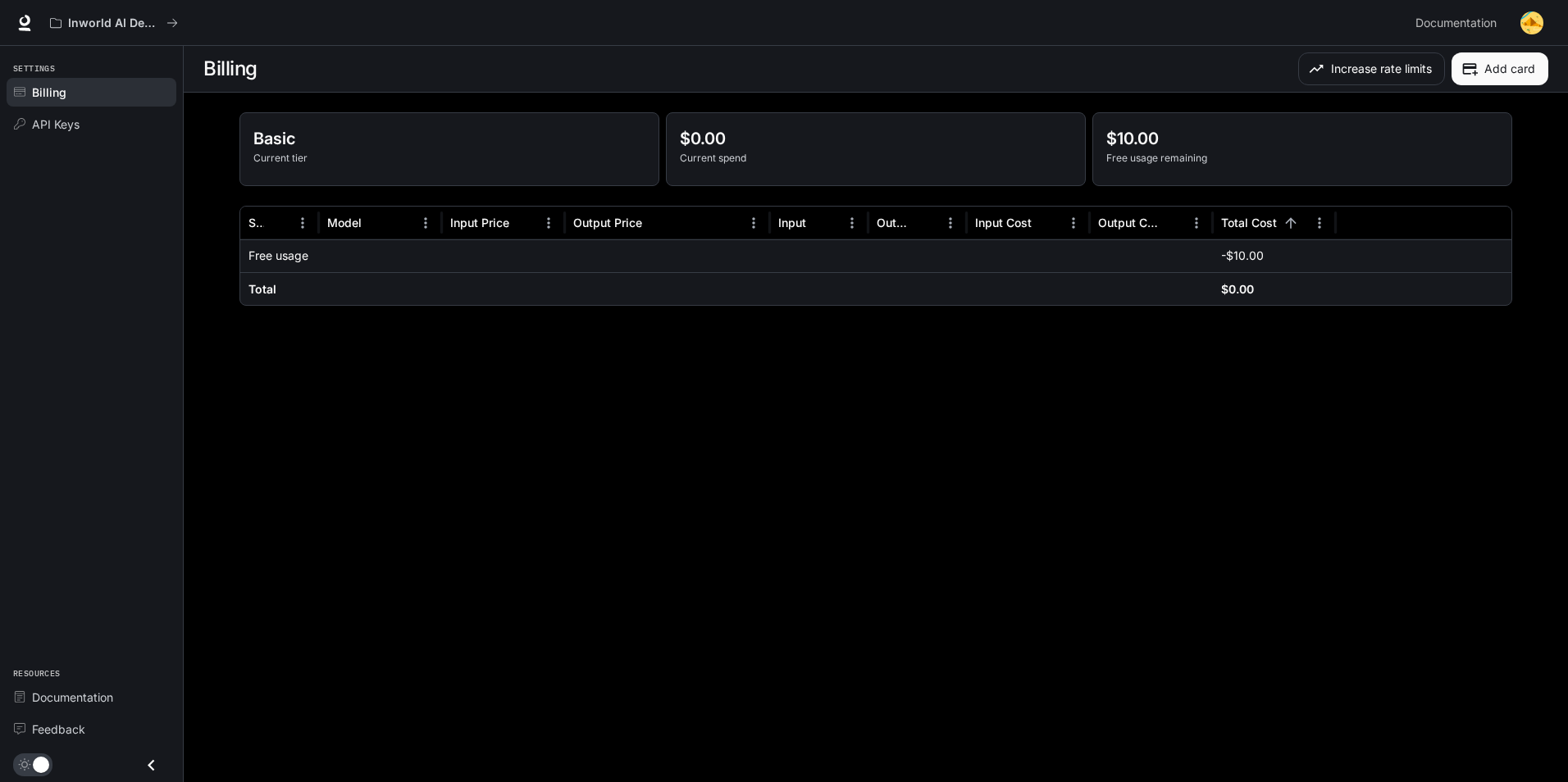 click on "$10.00" at bounding box center (1302, 139) 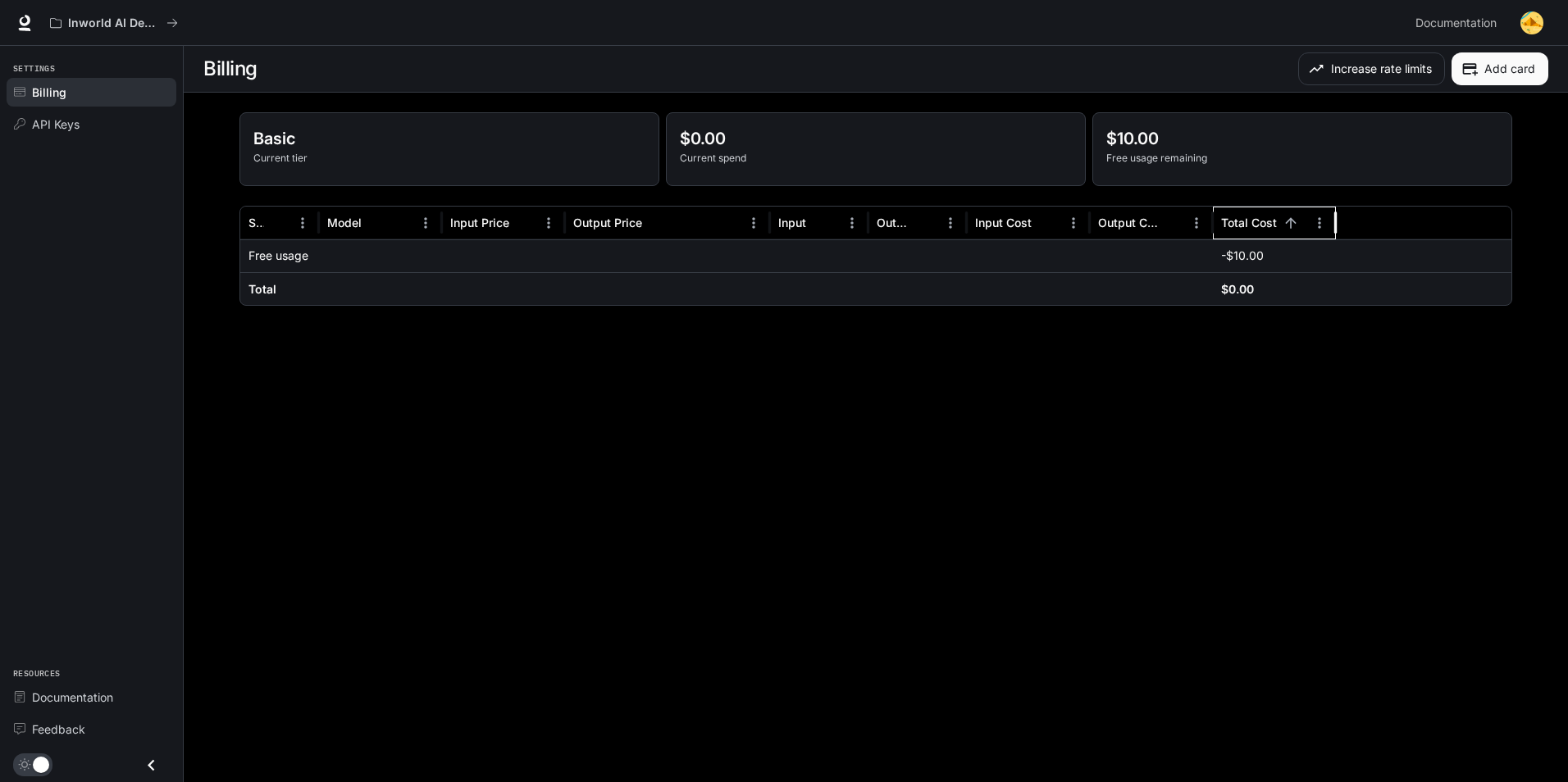 drag, startPoint x: 1162, startPoint y: 146, endPoint x: 1276, endPoint y: 223, distance: 137.56816 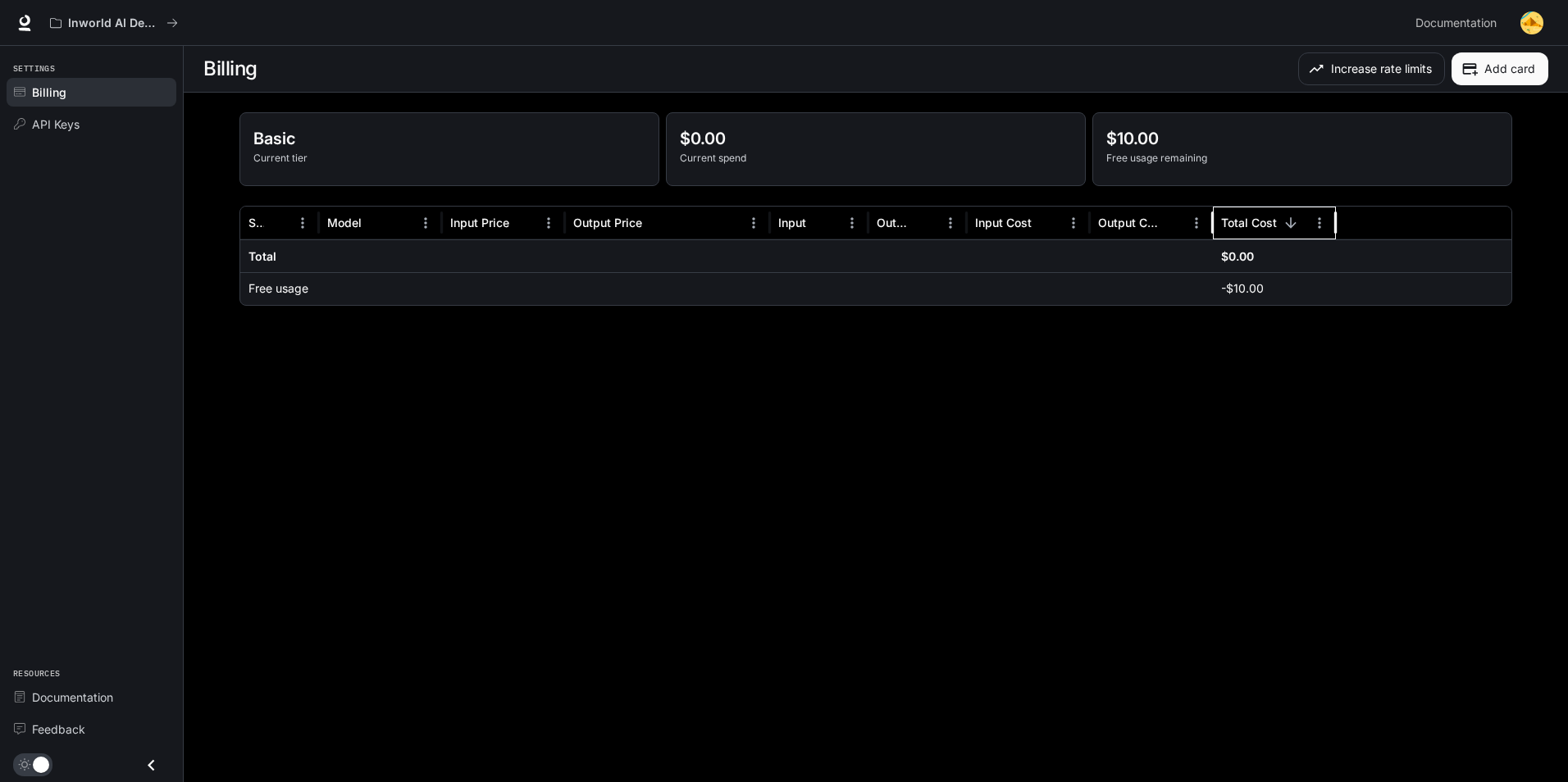 click on "Total Cost" at bounding box center [1249, 222] 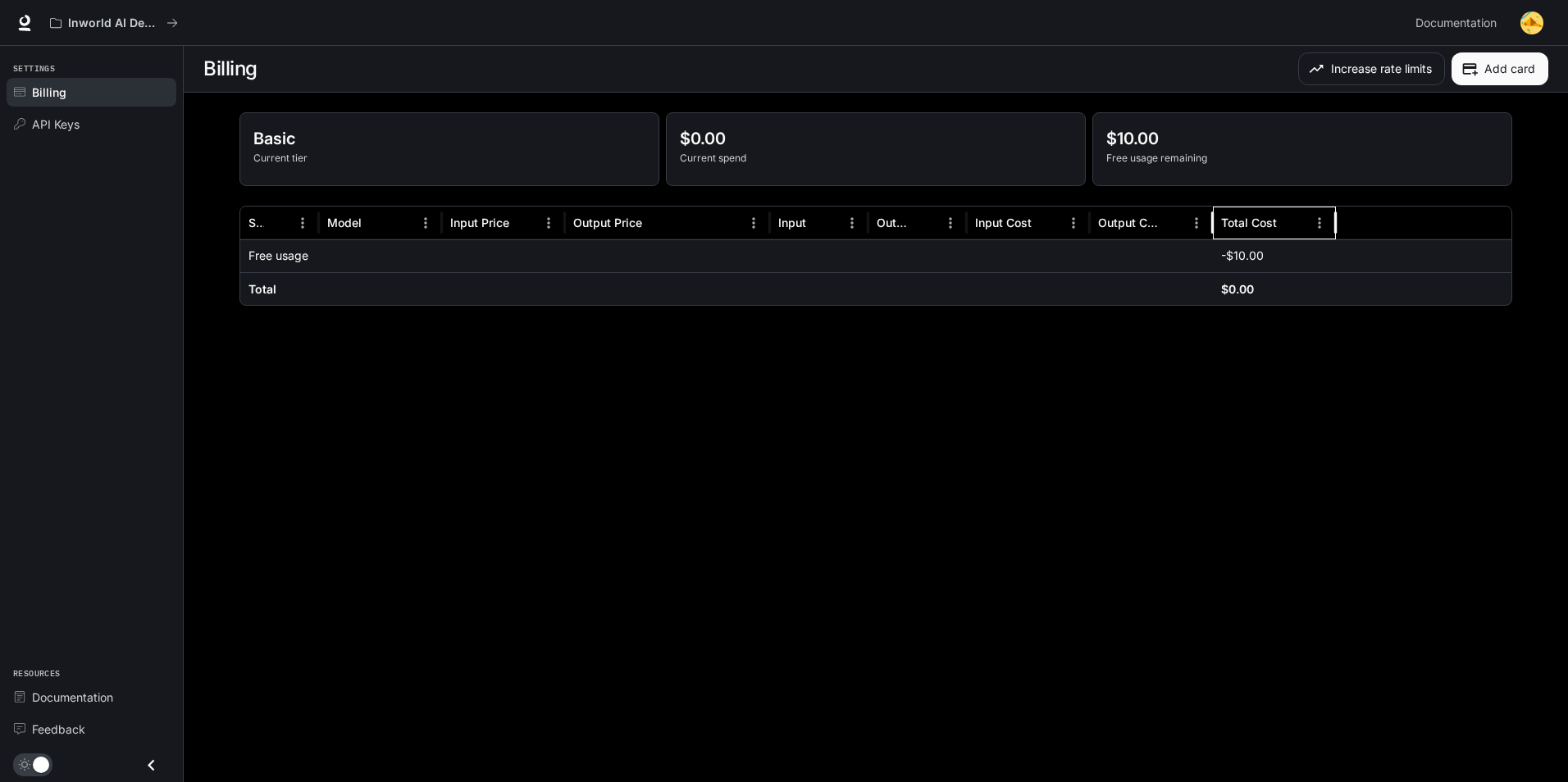 click on "Total Cost" at bounding box center (1249, 222) 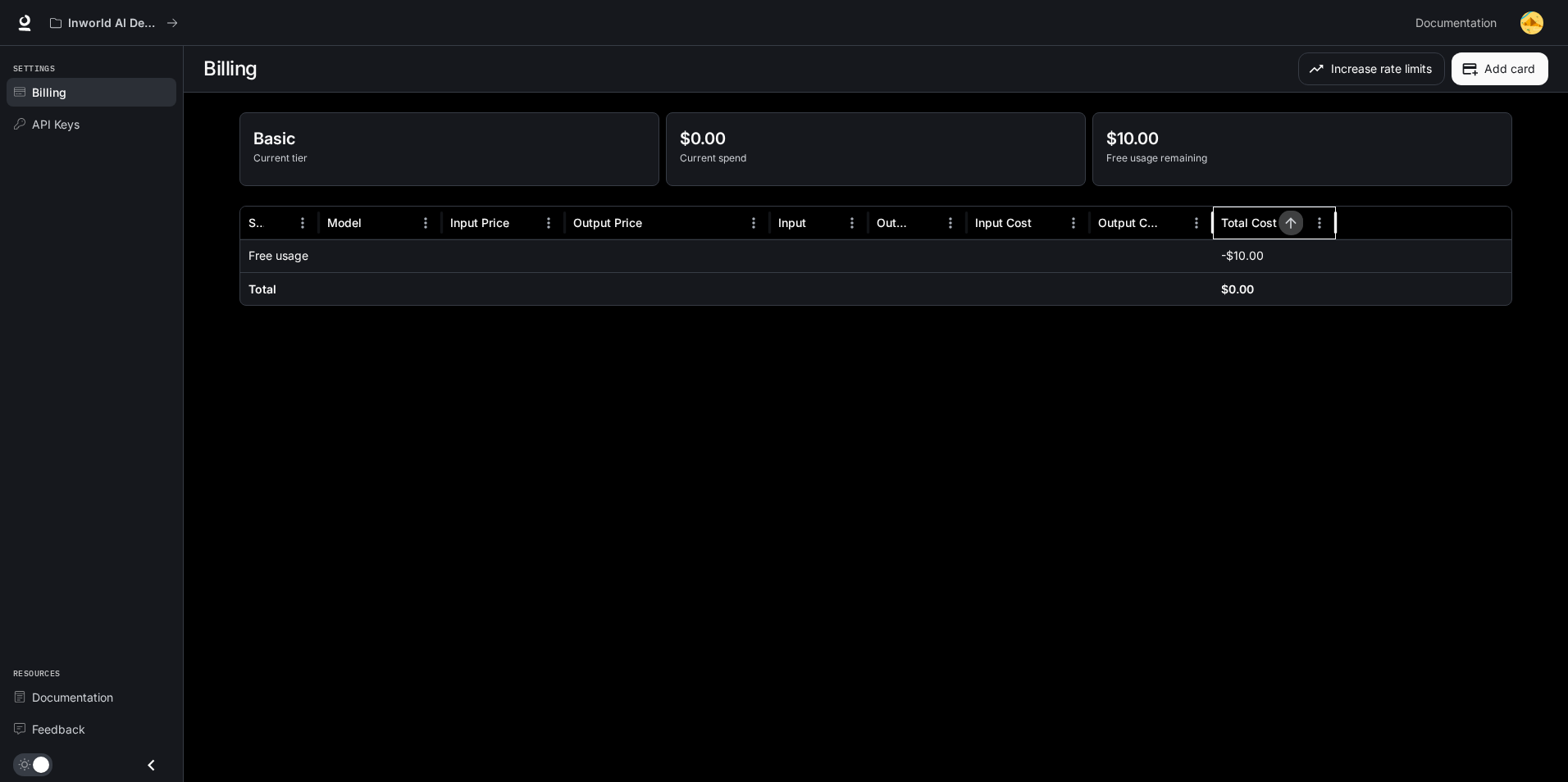 drag, startPoint x: 1276, startPoint y: 223, endPoint x: 1292, endPoint y: 231, distance: 17.88854 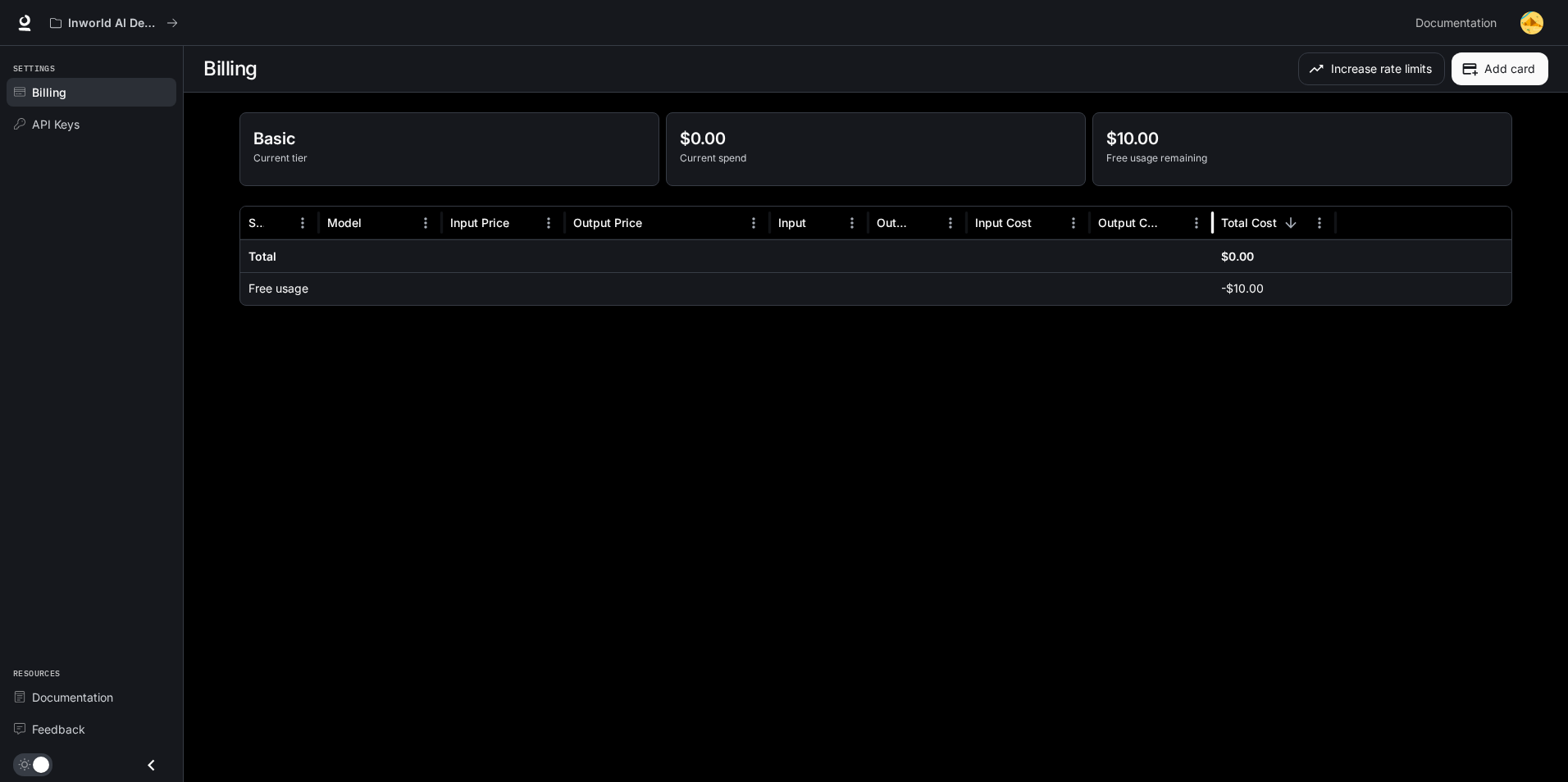 click on "Billing Increase rate limits Add card Basic Current tier $0.00 Current spend $10.00 Free usage remaining Service Model Input Price Output Price Input Output Input Cost Output Cost Total Cost Total $0.00 Free usage -$10.00 Rows per page: 100 *** 1–2 of 2" at bounding box center (876, 414) 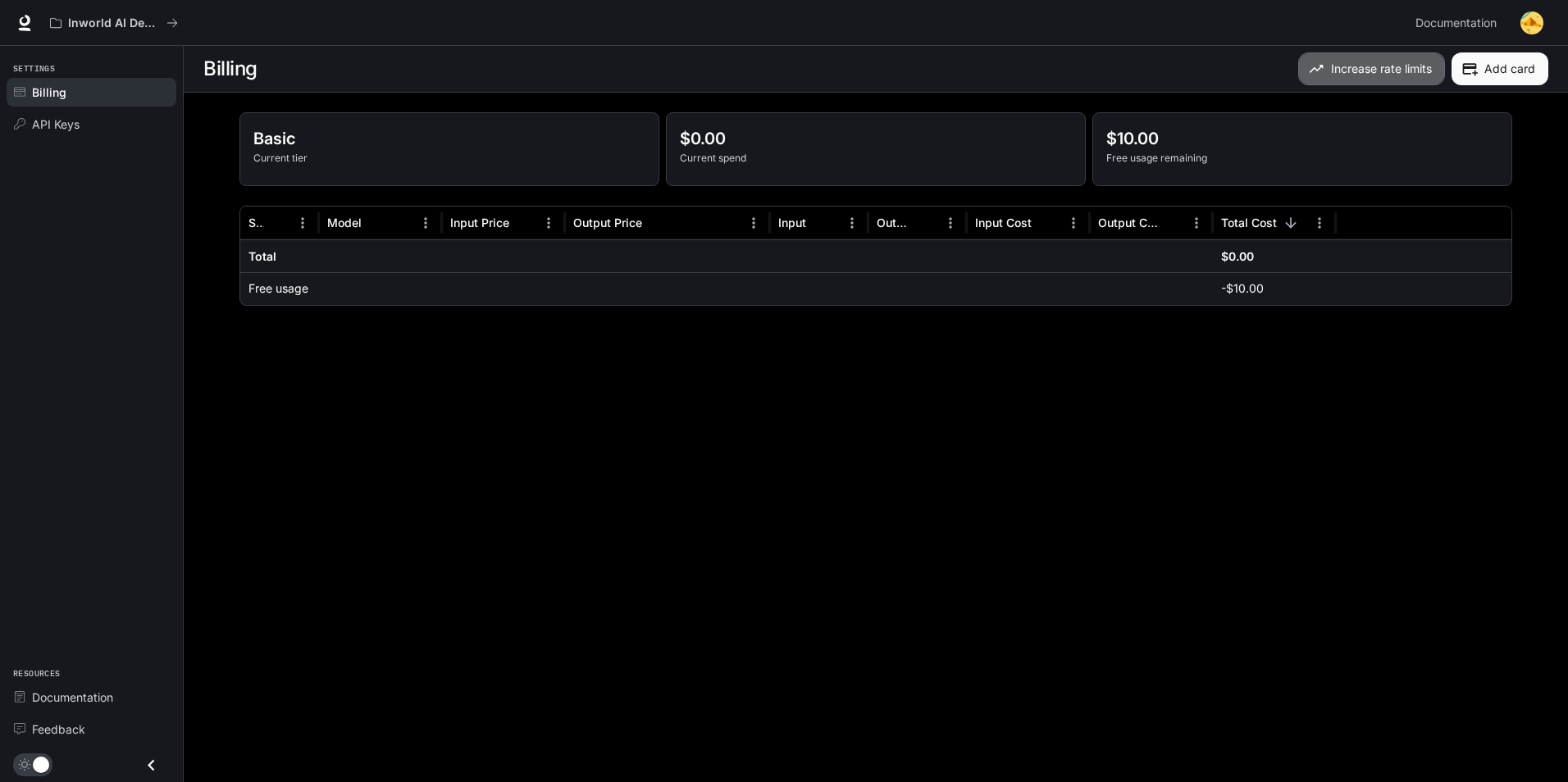 click on "Increase rate limits" at bounding box center (1371, 69) 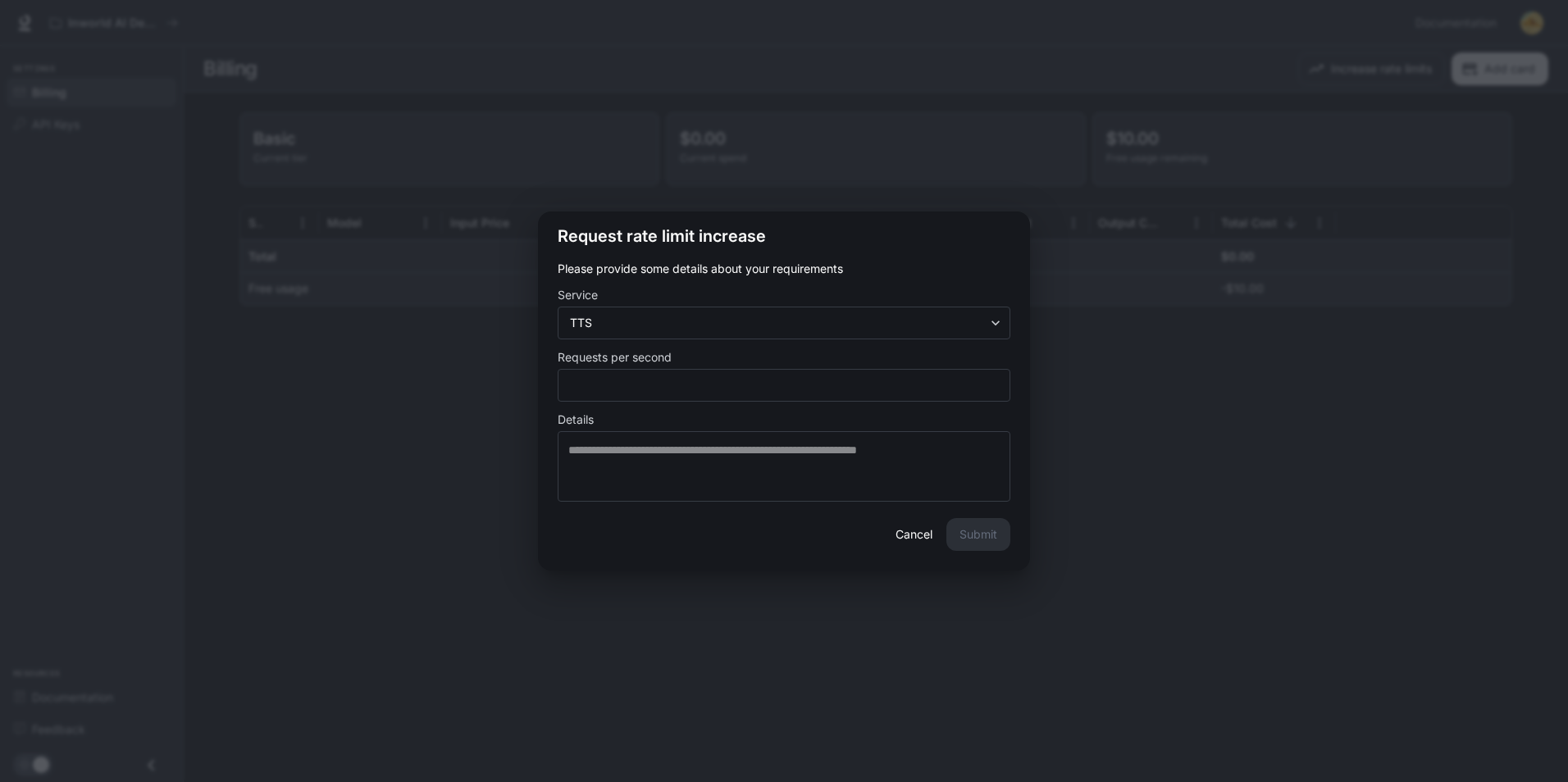 click on "Request rate limit increase Please provide some details about your requirements Service TTS *** ​ Requests per second * ​ Details * ​ Cancel Submit" at bounding box center [784, 391] 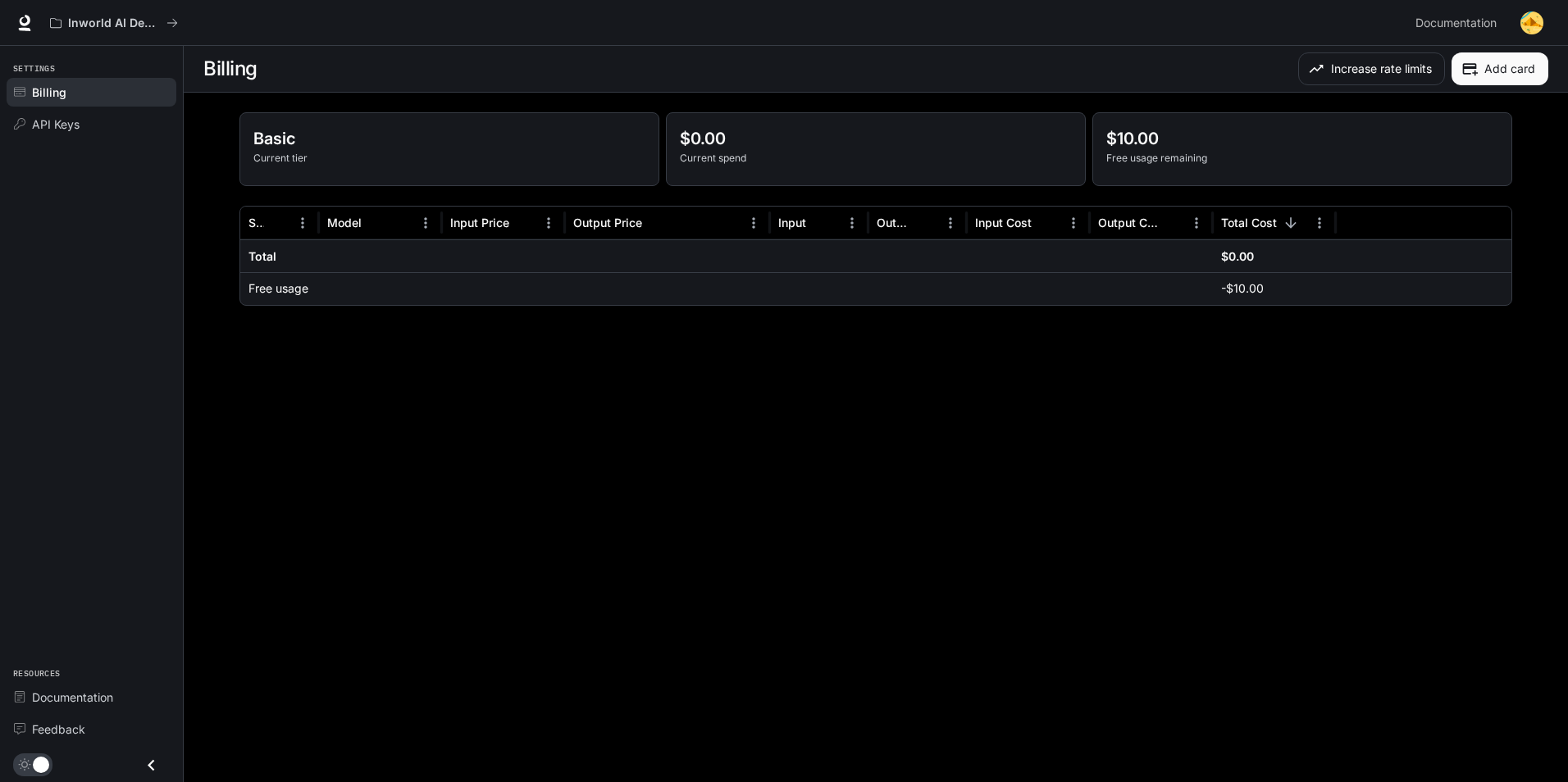 click on "Add card" at bounding box center (1500, 69) 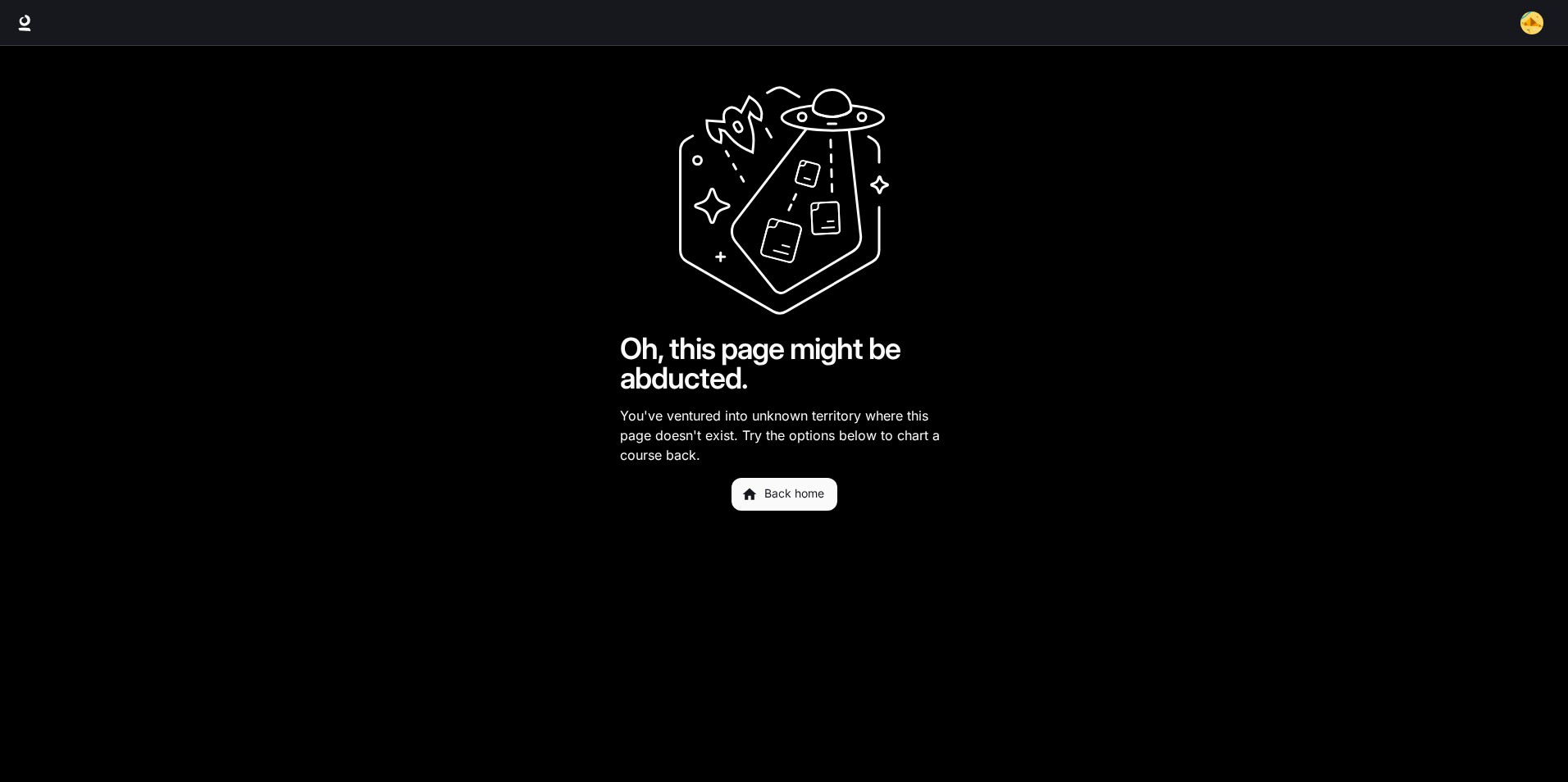 scroll, scrollTop: 0, scrollLeft: 0, axis: both 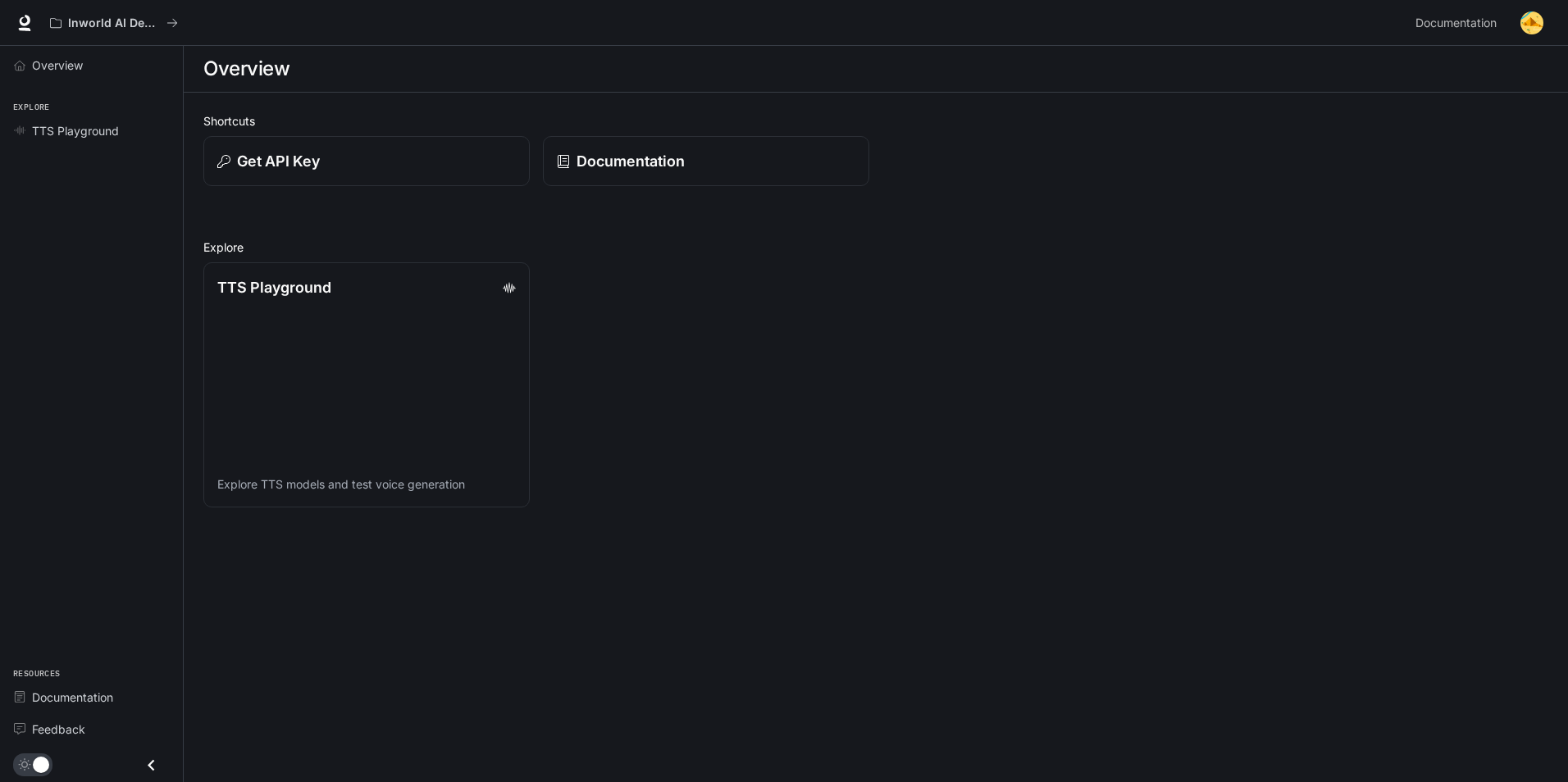 click on "Shortcuts Get API Key Documentation Explore TTS Playground Explore TTS models and test voice generation" at bounding box center (876, 310) 